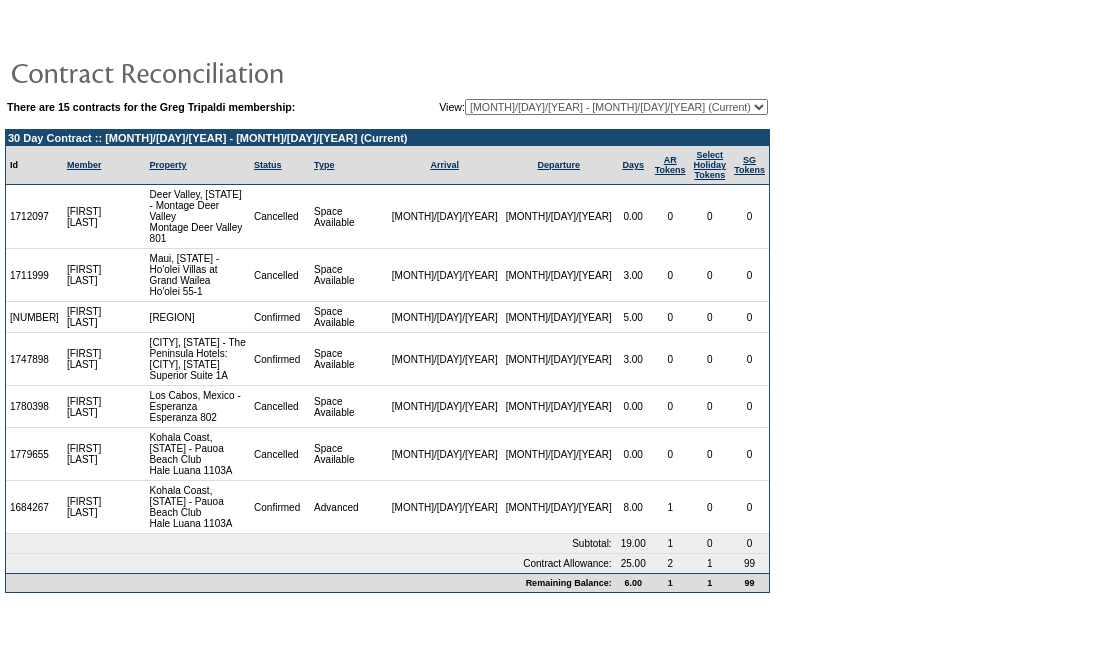 scroll, scrollTop: 0, scrollLeft: 0, axis: both 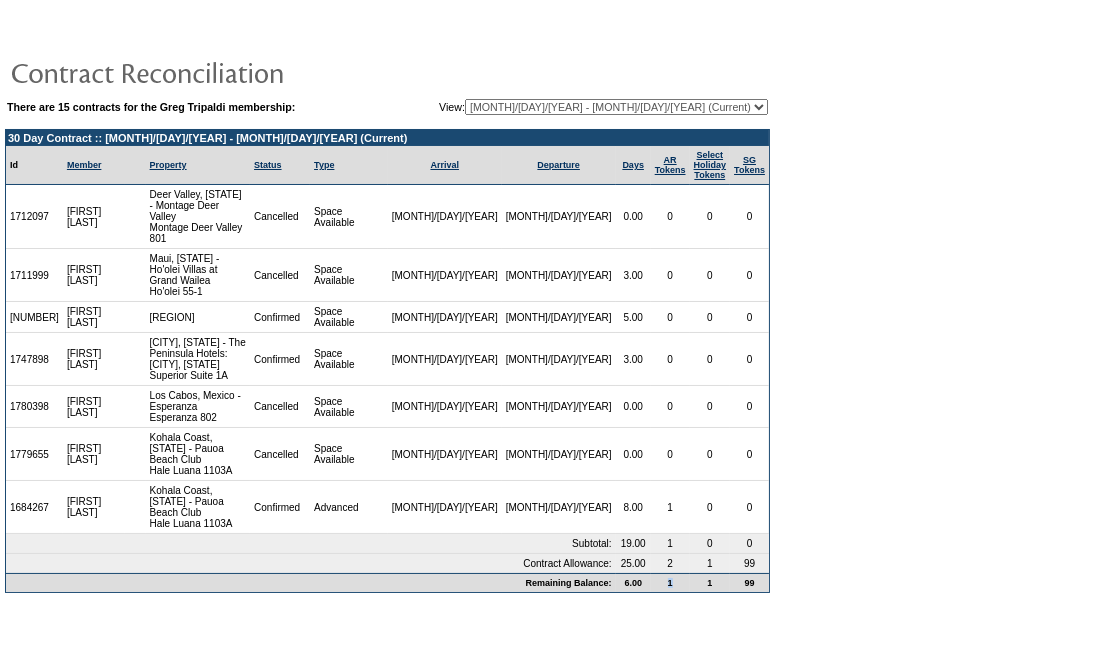 drag, startPoint x: 672, startPoint y: 545, endPoint x: 650, endPoint y: 545, distance: 22 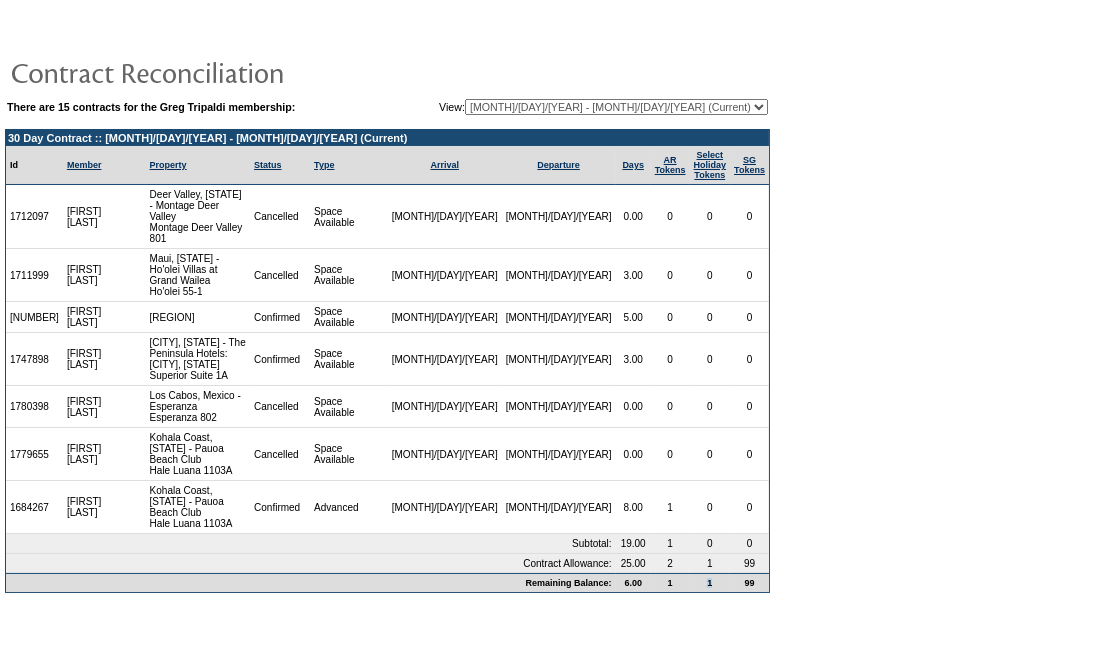 drag, startPoint x: 710, startPoint y: 545, endPoint x: 686, endPoint y: 545, distance: 24 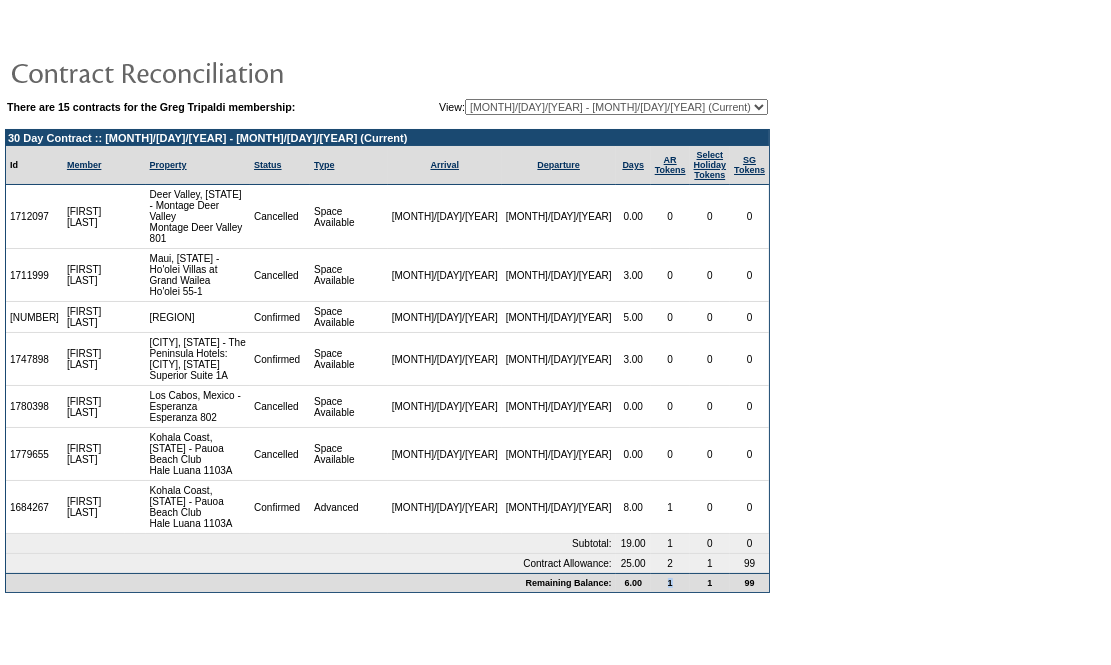 drag, startPoint x: 652, startPoint y: 551, endPoint x: 664, endPoint y: 550, distance: 12.0415945 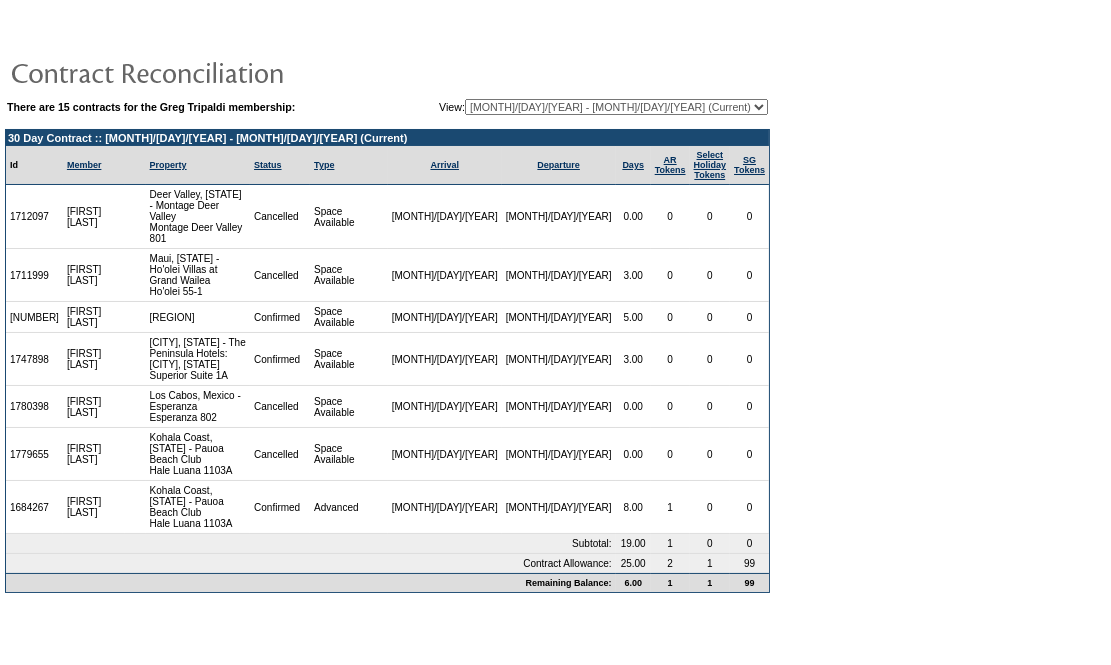 click on "1" at bounding box center (710, 582) 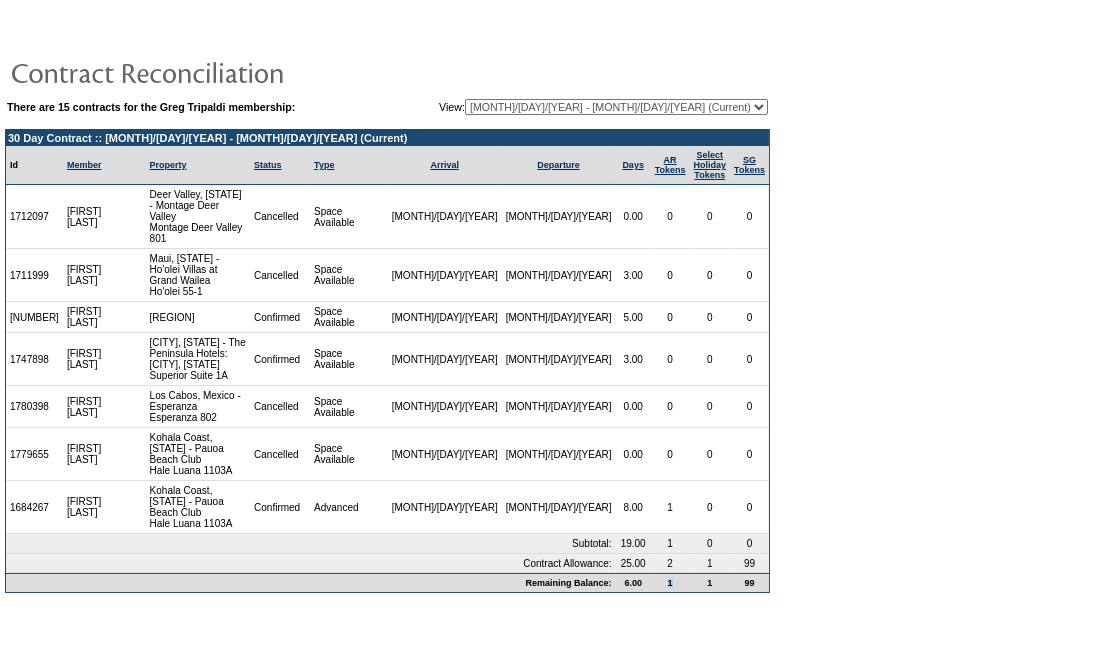 drag, startPoint x: 660, startPoint y: 546, endPoint x: 650, endPoint y: 547, distance: 10.049875 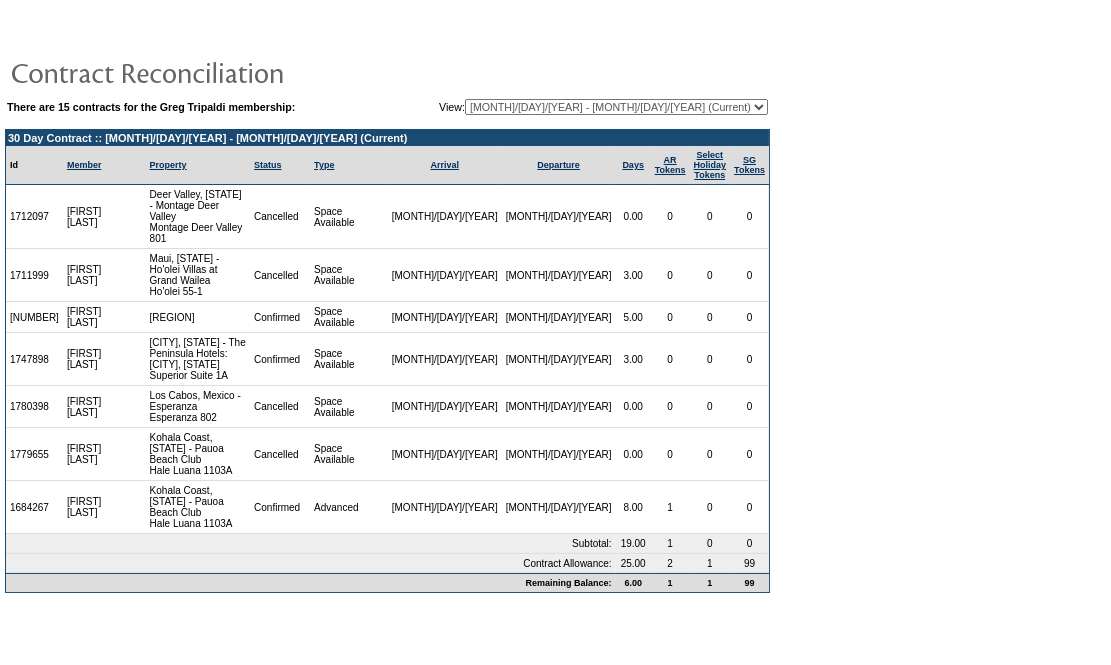 click on "There are 15 contracts for the Greg Tripaldi membership:
View:
[MONTH]/[DAY]/[YEAR] - [MONTH]/[DAY]/[YEAR]
[MONTH]/[DAY]/[YEAR] - [MONTH]/[DAY]/[YEAR]
[MONTH]/[DAY]/[YEAR] - [MONTH]/[DAY]/[YEAR]
[MONTH]/[DAY]/[YEAR] - [MONTH]/[DAY]/[YEAR]
[MONTH]/[DAY]/[YEAR] - [MONTH]/[DAY]/[YEAR]
[MONTH]/[DAY]/[YEAR] - [MONTH]/[DAY]/[YEAR]
[MONTH]/[DAY]/[YEAR] - [MONTH]/[DAY]/[YEAR]
[MONTH]/[DAY]/[YEAR] - [MONTH]/[DAY]/[YEAR]
[MONTH]/[DAY]/[YEAR] - [MONTH]/[DAY]/[YEAR]
[MONTH]/[DAY]/[YEAR] - [MONTH]/[DAY]/[YEAR]
[MONTH]/[DAY]/[YEAR] - [MONTH]/[DAY]/[YEAR] (Current)
[MONTH]/[DAY]/[YEAR] - [MONTH]/[DAY]/[YEAR]
[MONTH]/[DAY]/[YEAR] - [MONTH]/[DAY]/[YEAR]
[MONTH]/[DAY]/[YEAR] - [MONTH]/[DAY]/[YEAR]
[MONTH]/[DAY]/[YEAR] - [MONTH]/[DAY]/[YEAR]
30 Day Contract ::
[MONTH]/[DAY]/[YEAR] -
[MONTH]/[DAY]/[YEAR]
(Current)
Id
Member
Property
Status
Type
Arrival
Departure
Days
AR Tokens
Select Holiday Tokens
SG Tokens
[NUMBER]
Greg Tripaldi
Deer Valley, [STATE] - Montage Deer Valley Montage Deer Valley 801
Cancelled
Space Available
[MONTH]/[DAY]/[YEAR]" at bounding box center [555, 305] 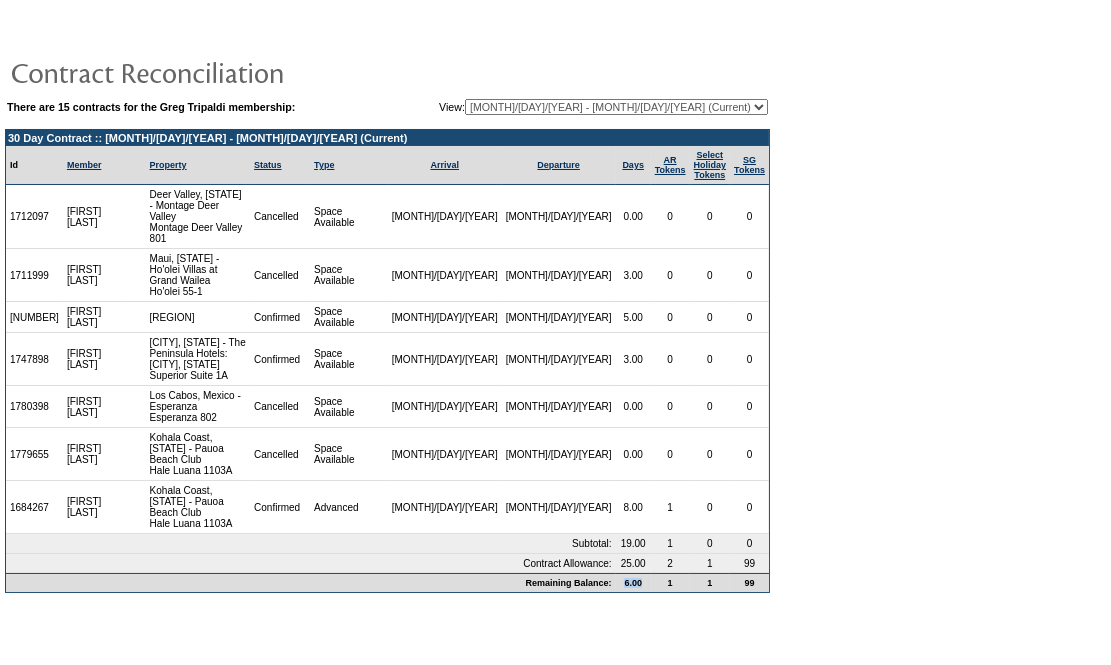 drag, startPoint x: 631, startPoint y: 551, endPoint x: 606, endPoint y: 553, distance: 25.079872 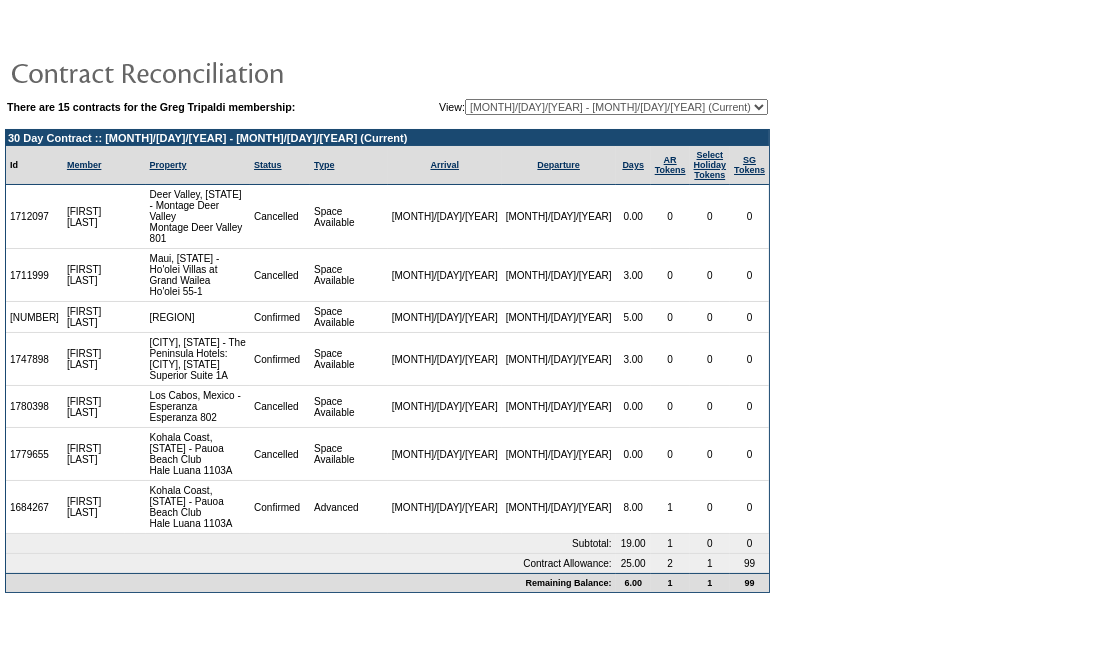 click on "There are 15 contracts for the Greg Tripaldi membership:
View:
[MONTH]/[DAY]/[YEAR] - [MONTH]/[DAY]/[YEAR]
[MONTH]/[DAY]/[YEAR] - [MONTH]/[DAY]/[YEAR]
[MONTH]/[DAY]/[YEAR] - [MONTH]/[DAY]/[YEAR]
[MONTH]/[DAY]/[YEAR] - [MONTH]/[DAY]/[YEAR]
[MONTH]/[DAY]/[YEAR] - [MONTH]/[DAY]/[YEAR]
[MONTH]/[DAY]/[YEAR] - [MONTH]/[DAY]/[YEAR]
[MONTH]/[DAY]/[YEAR] - [MONTH]/[DAY]/[YEAR]
[MONTH]/[DAY]/[YEAR] - [MONTH]/[DAY]/[YEAR]
[MONTH]/[DAY]/[YEAR] - [MONTH]/[DAY]/[YEAR]
[MONTH]/[DAY]/[YEAR] - [MONTH]/[DAY]/[YEAR]
[MONTH]/[DAY]/[YEAR] - [MONTH]/[DAY]/[YEAR] (Current)
[MONTH]/[DAY]/[YEAR] - [MONTH]/[DAY]/[YEAR]
[MONTH]/[DAY]/[YEAR] - [MONTH]/[DAY]/[YEAR]
[MONTH]/[DAY]/[YEAR] - [MONTH]/[DAY]/[YEAR]
[MONTH]/[DAY]/[YEAR] - [MONTH]/[DAY]/[YEAR]
30 Day Contract ::
[MONTH]/[DAY]/[YEAR] -
[MONTH]/[DAY]/[YEAR]
(Current)
Id
Member
Property
Status
Type
Arrival
Departure
Days
AR Tokens
Select Holiday Tokens
SG Tokens
[NUMBER]
Greg Tripaldi
Deer Valley, [STATE] - Montage Deer Valley Montage Deer Valley 801
Cancelled
Space Available
[MONTH]/[DAY]/[YEAR]" at bounding box center (555, 305) 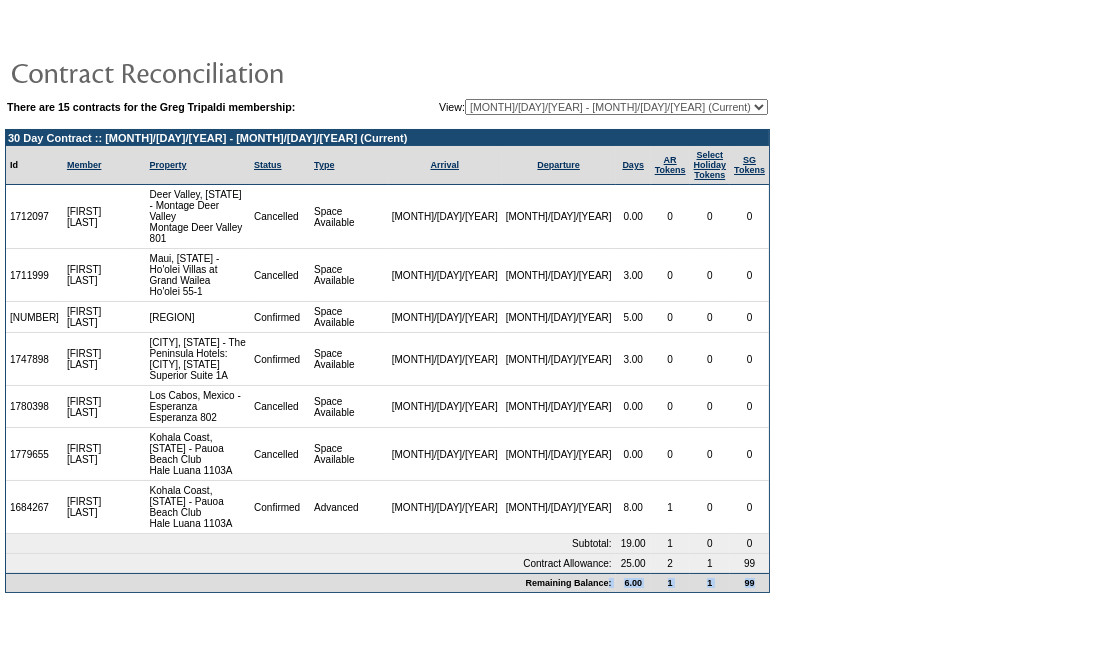 drag, startPoint x: 764, startPoint y: 545, endPoint x: 591, endPoint y: 550, distance: 173.07224 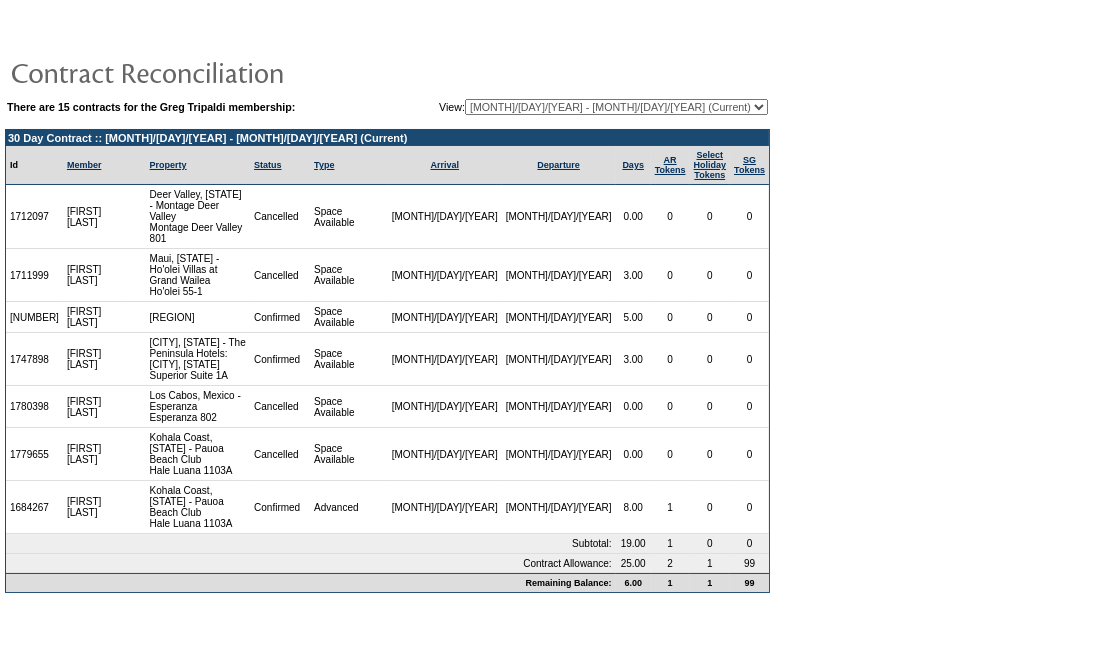 click on "There are 15 contracts for the Greg Tripaldi membership:
View:
[MONTH]/[DAY]/[YEAR] - [MONTH]/[DAY]/[YEAR]
[MONTH]/[DAY]/[YEAR] - [MONTH]/[DAY]/[YEAR]
[MONTH]/[DAY]/[YEAR] - [MONTH]/[DAY]/[YEAR]
[MONTH]/[DAY]/[YEAR] - [MONTH]/[DAY]/[YEAR]
[MONTH]/[DAY]/[YEAR] - [MONTH]/[DAY]/[YEAR]
[MONTH]/[DAY]/[YEAR] - [MONTH]/[DAY]/[YEAR]
[MONTH]/[DAY]/[YEAR] - [MONTH]/[DAY]/[YEAR]
[MONTH]/[DAY]/[YEAR] - [MONTH]/[DAY]/[YEAR]
[MONTH]/[DAY]/[YEAR] - [MONTH]/[DAY]/[YEAR]
[MONTH]/[DAY]/[YEAR] - [MONTH]/[DAY]/[YEAR]
[MONTH]/[DAY]/[YEAR] - [MONTH]/[DAY]/[YEAR] (Current)
[MONTH]/[DAY]/[YEAR] - [MONTH]/[DAY]/[YEAR]
[MONTH]/[DAY]/[YEAR] - [MONTH]/[DAY]/[YEAR]
[MONTH]/[DAY]/[YEAR] - [MONTH]/[DAY]/[YEAR]
[MONTH]/[DAY]/[YEAR] - [MONTH]/[DAY]/[YEAR]
30 Day Contract ::
[MONTH]/[DAY]/[YEAR] -
[MONTH]/[DAY]/[YEAR]
(Current)
Id
Member
Property
Status
Type
Arrival
Departure
Days
AR Tokens
Select Holiday Tokens
SG Tokens
[NUMBER]
Greg Tripaldi
Deer Valley, [STATE] - Montage Deer Valley Montage Deer Valley 801
Cancelled
Space Available
[MONTH]/[DAY]/[YEAR]" at bounding box center (555, 305) 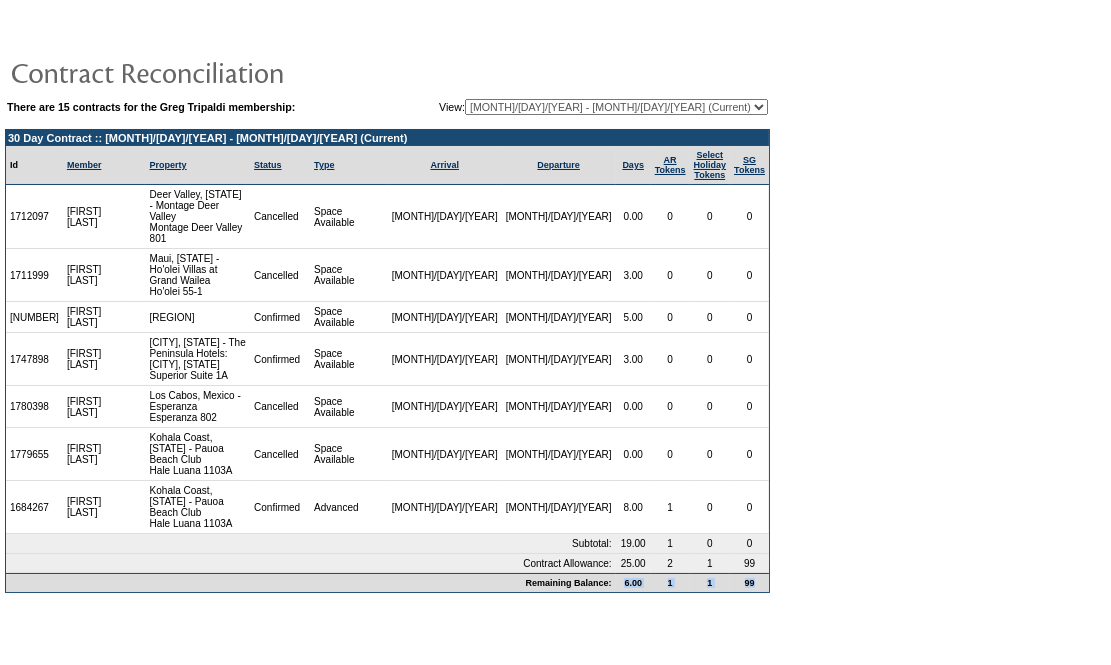 drag, startPoint x: 753, startPoint y: 545, endPoint x: 601, endPoint y: 558, distance: 152.5549 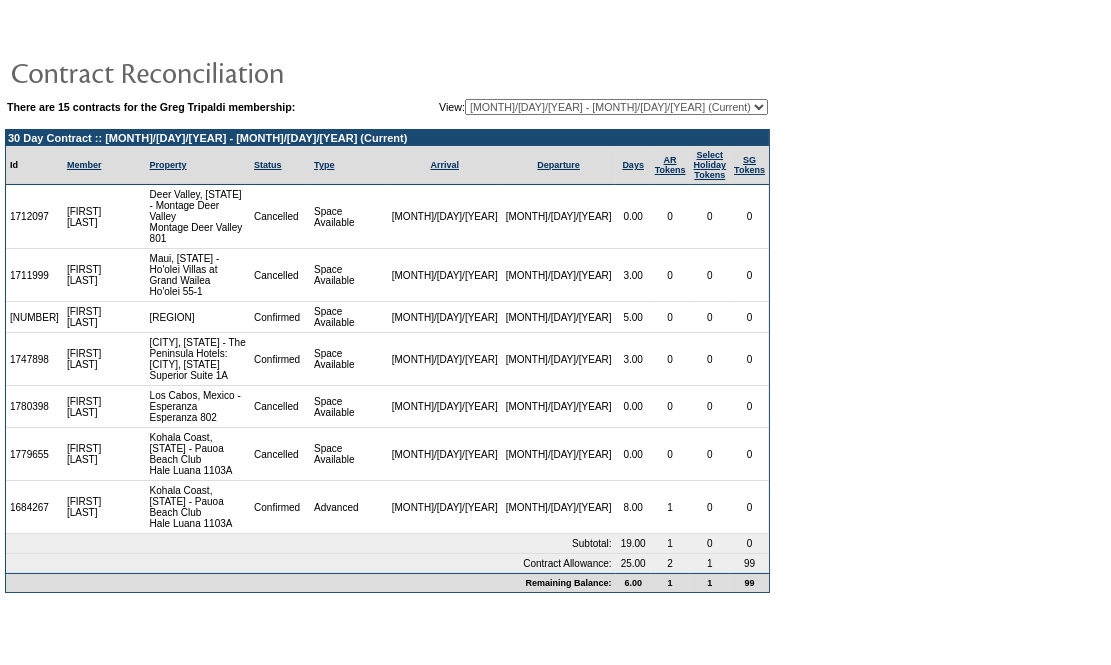 click on "There are 15 contracts for the Greg Tripaldi membership:
View:
[MONTH]/[DAY]/[YEAR] - [MONTH]/[DAY]/[YEAR]
[MONTH]/[DAY]/[YEAR] - [MONTH]/[DAY]/[YEAR]
[MONTH]/[DAY]/[YEAR] - [MONTH]/[DAY]/[YEAR]
[MONTH]/[DAY]/[YEAR] - [MONTH]/[DAY]/[YEAR]
[MONTH]/[DAY]/[YEAR] - [MONTH]/[DAY]/[YEAR]
[MONTH]/[DAY]/[YEAR] - [MONTH]/[DAY]/[YEAR]
[MONTH]/[DAY]/[YEAR] - [MONTH]/[DAY]/[YEAR]
[MONTH]/[DAY]/[YEAR] - [MONTH]/[DAY]/[YEAR]
[MONTH]/[DAY]/[YEAR] - [MONTH]/[DAY]/[YEAR]
[MONTH]/[DAY]/[YEAR] - [MONTH]/[DAY]/[YEAR]
[MONTH]/[DAY]/[YEAR] - [MONTH]/[DAY]/[YEAR] (Current)
[MONTH]/[DAY]/[YEAR] - [MONTH]/[DAY]/[YEAR]
[MONTH]/[DAY]/[YEAR] - [MONTH]/[DAY]/[YEAR]
[MONTH]/[DAY]/[YEAR] - [MONTH]/[DAY]/[YEAR]
[MONTH]/[DAY]/[YEAR] - [MONTH]/[DAY]/[YEAR]
30 Day Contract ::
[MONTH]/[DAY]/[YEAR] -
[MONTH]/[DAY]/[YEAR]
(Current)
Id
Member
Property
Status
Type
Arrival
Departure
Days
AR Tokens
Select Holiday Tokens
SG Tokens
[NUMBER]
Greg Tripaldi
Deer Valley, [STATE] - Montage Deer Valley Montage Deer Valley 801
Cancelled
Space Available
[MONTH]/[DAY]/[YEAR]" at bounding box center (555, 305) 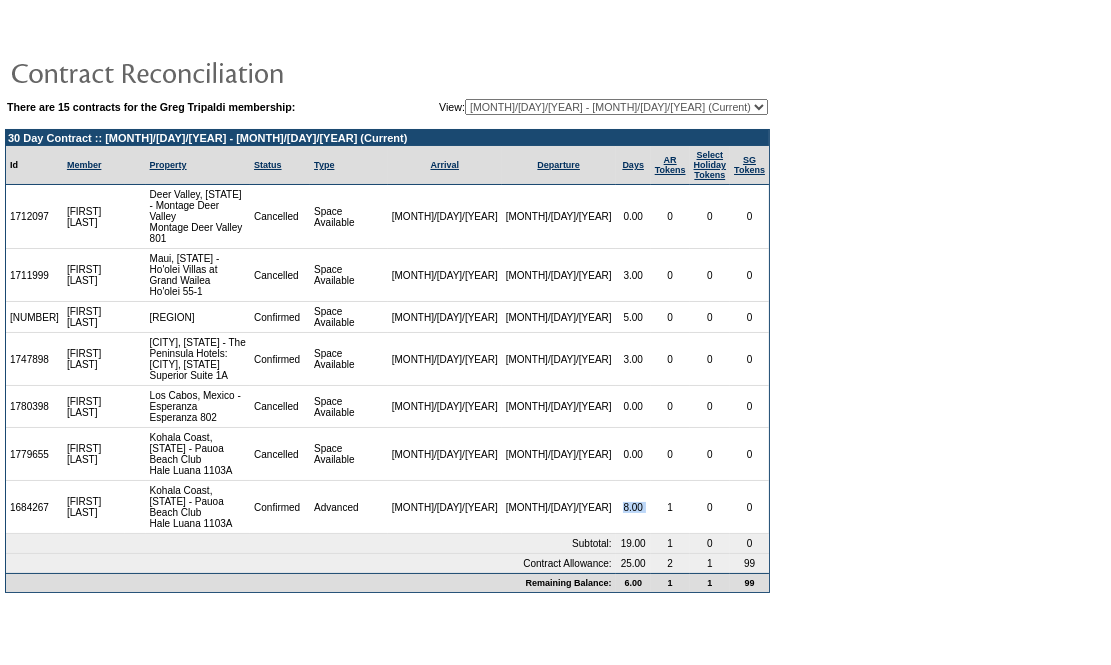drag, startPoint x: 640, startPoint y: 472, endPoint x: 601, endPoint y: 472, distance: 39 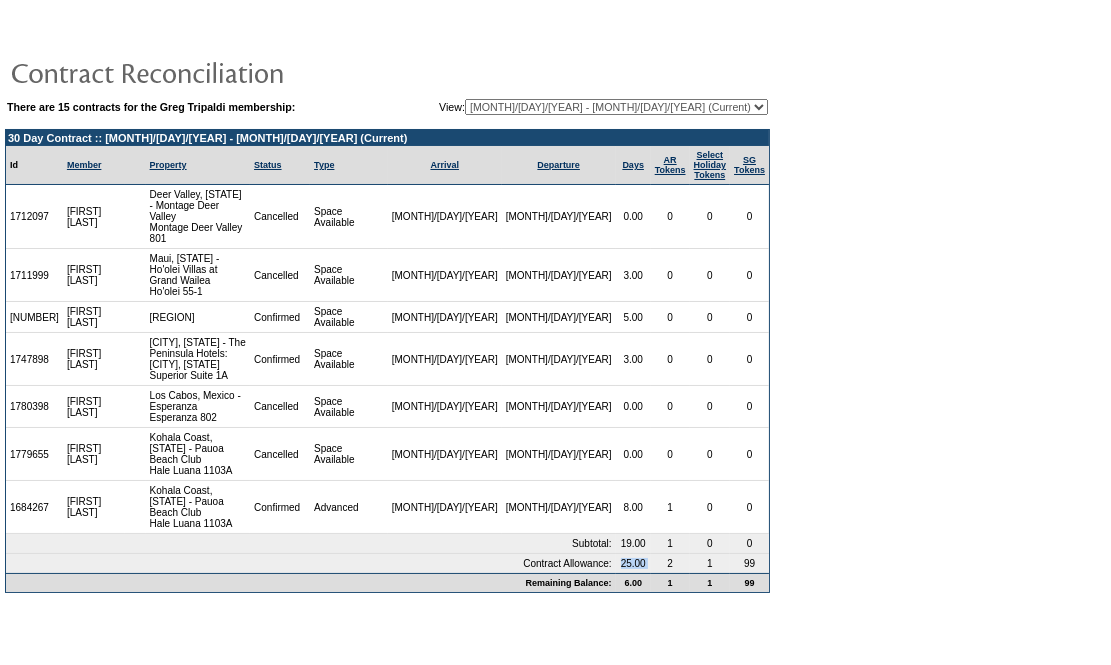 drag, startPoint x: 635, startPoint y: 526, endPoint x: 594, endPoint y: 528, distance: 41.04875 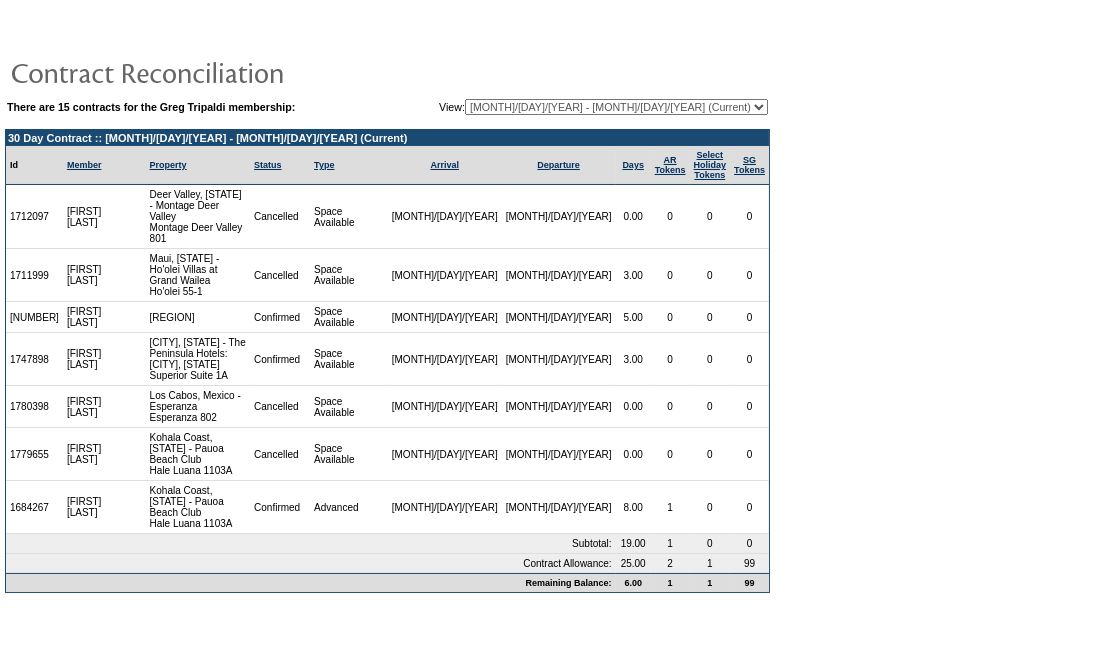 click on "1" at bounding box center (135, 165) 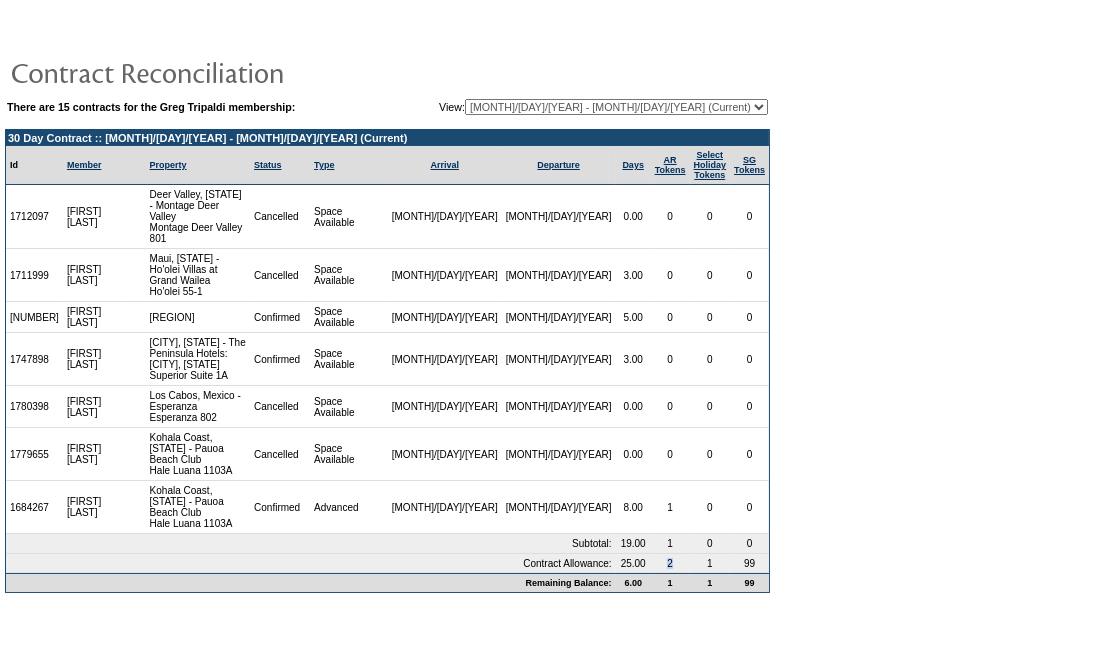 drag, startPoint x: 661, startPoint y: 526, endPoint x: 644, endPoint y: 526, distance: 17 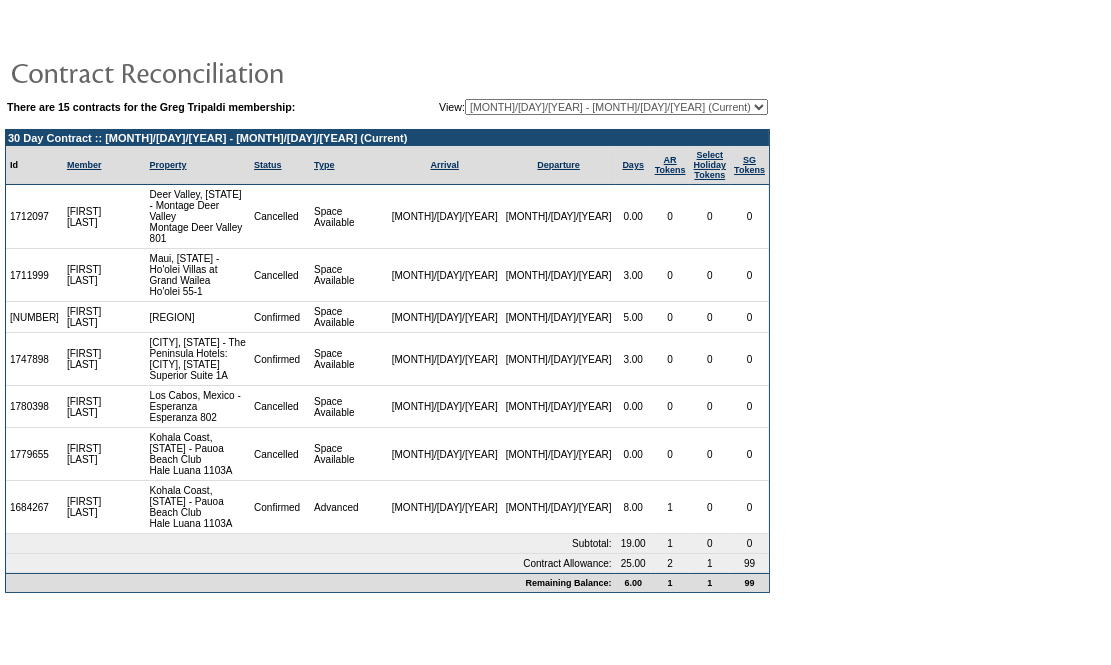 click on "1" at bounding box center [710, 563] 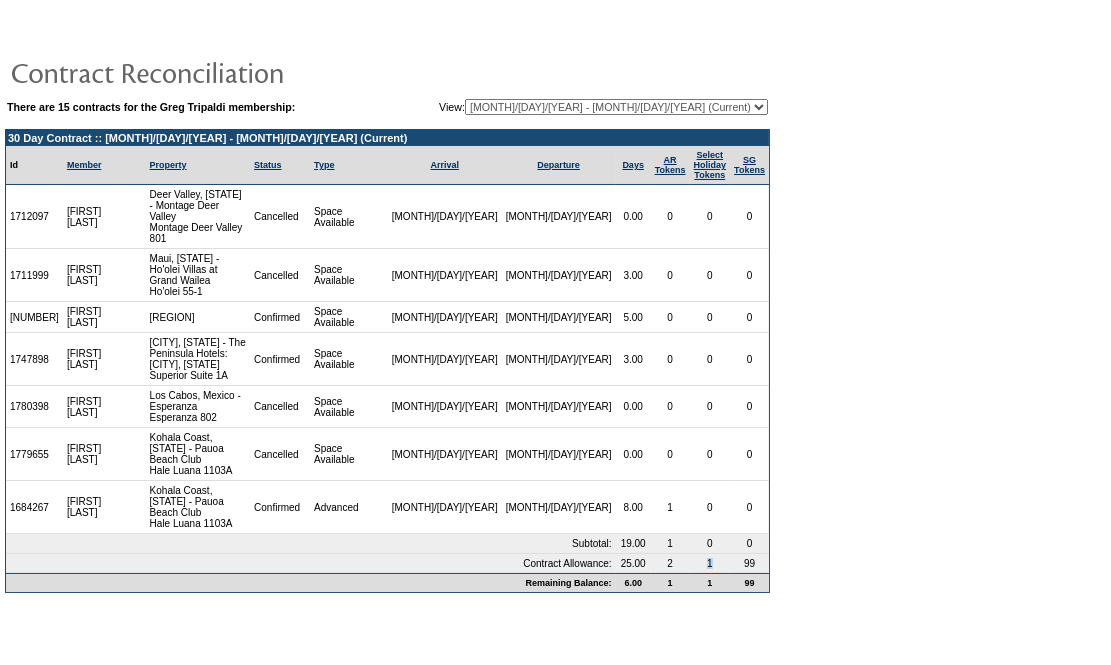 drag, startPoint x: 716, startPoint y: 524, endPoint x: 691, endPoint y: 525, distance: 25.019993 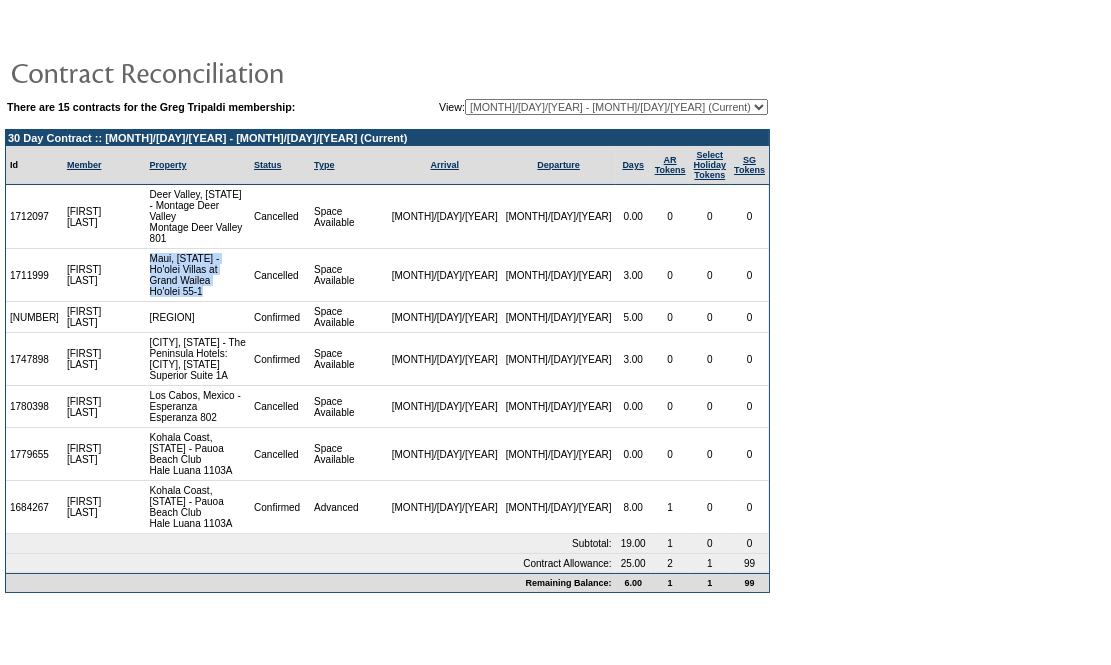 drag, startPoint x: 250, startPoint y: 273, endPoint x: 173, endPoint y: 247, distance: 81.27115 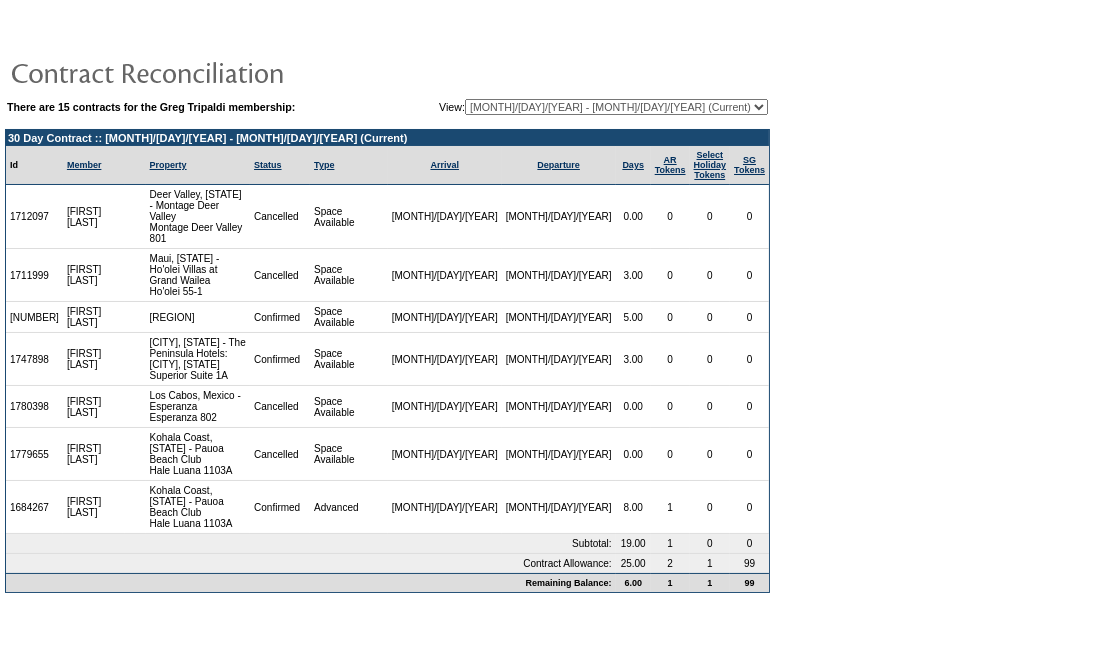 drag, startPoint x: 257, startPoint y: 293, endPoint x: 178, endPoint y: 294, distance: 79.00633 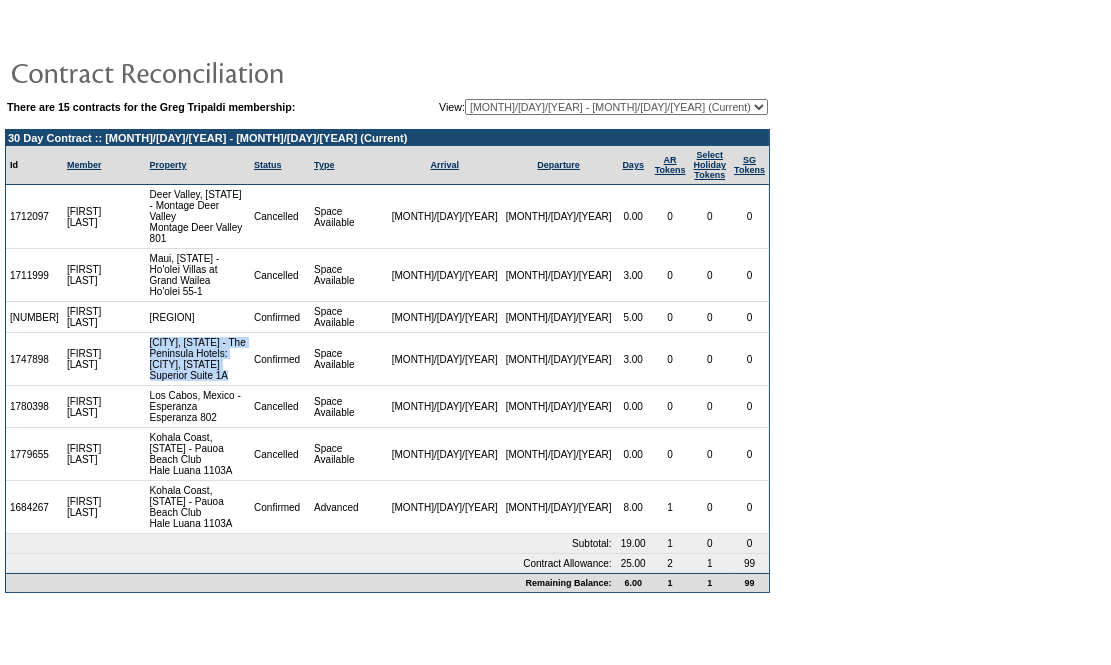 drag, startPoint x: 263, startPoint y: 346, endPoint x: 164, endPoint y: 304, distance: 107.54069 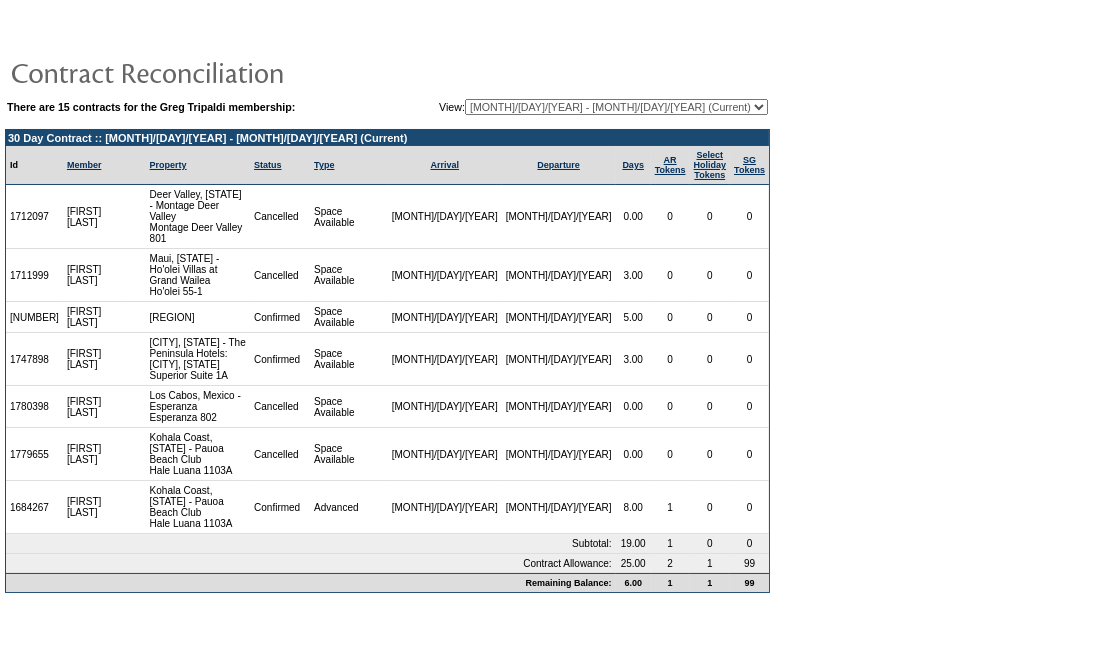 click on "Space Available" at bounding box center [349, 217] 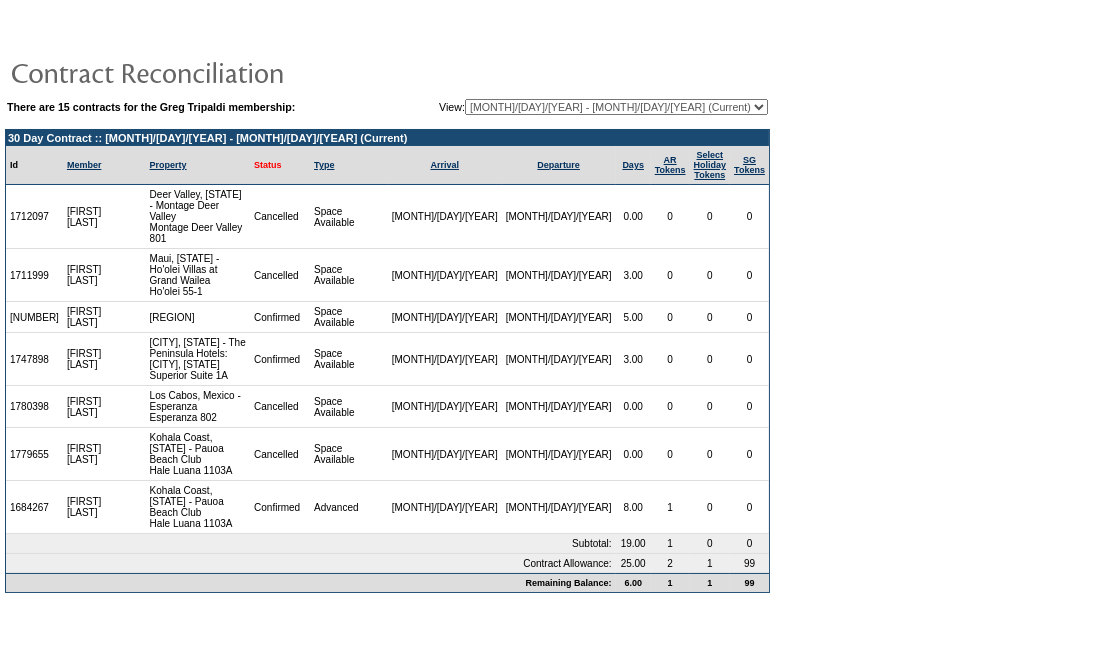 click on "Status" at bounding box center (268, 165) 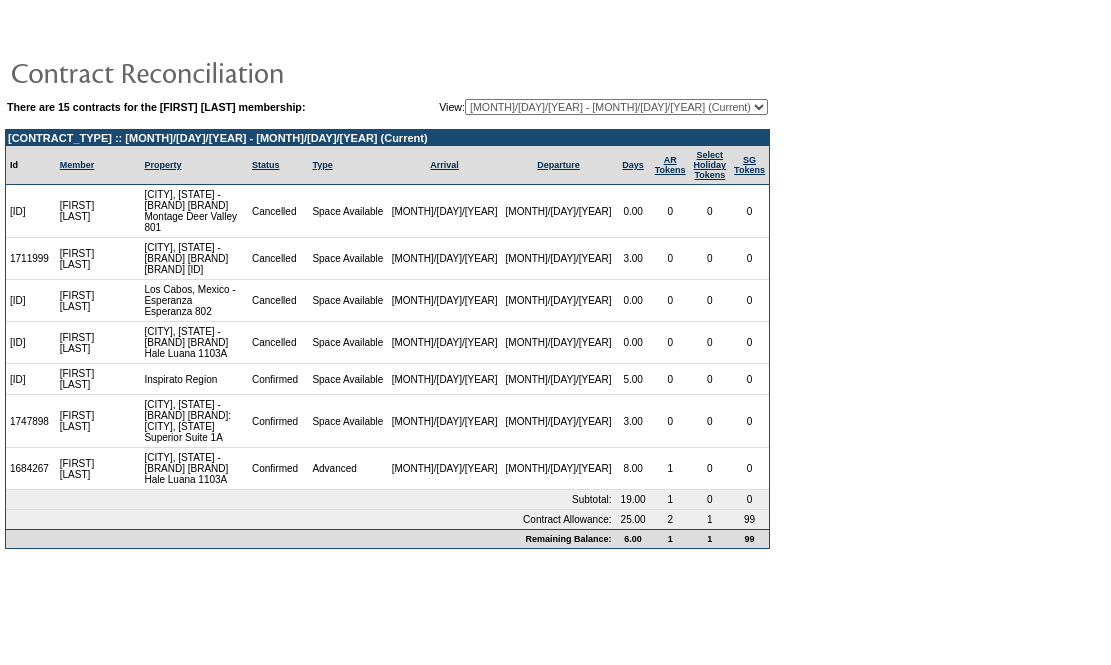 scroll, scrollTop: 0, scrollLeft: 0, axis: both 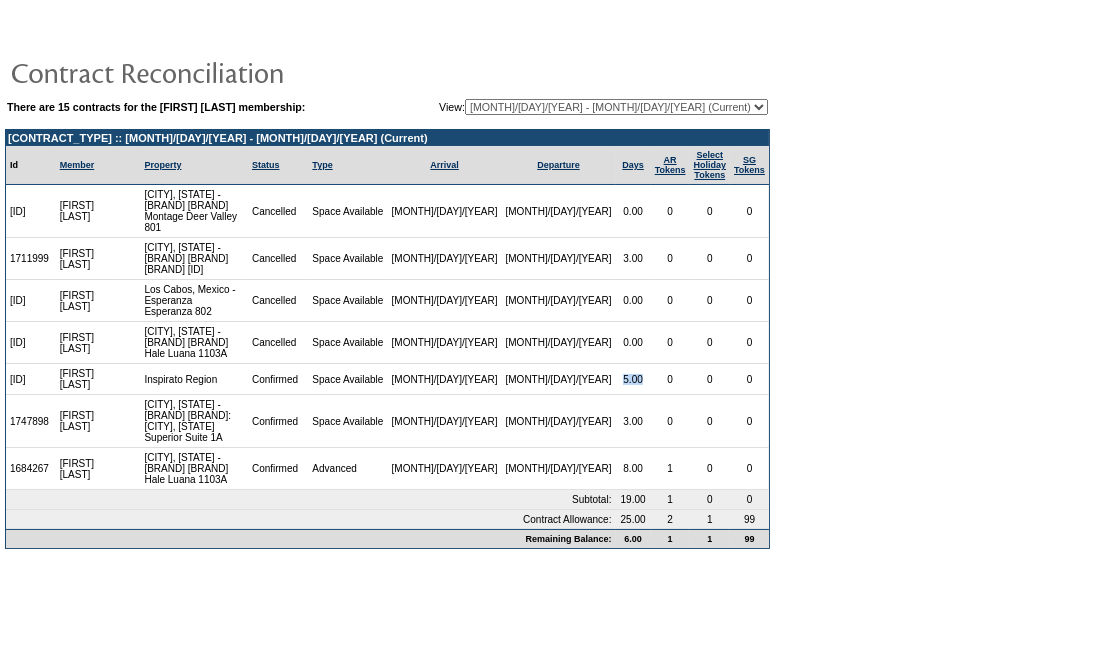 drag, startPoint x: 626, startPoint y: 381, endPoint x: 601, endPoint y: 381, distance: 25 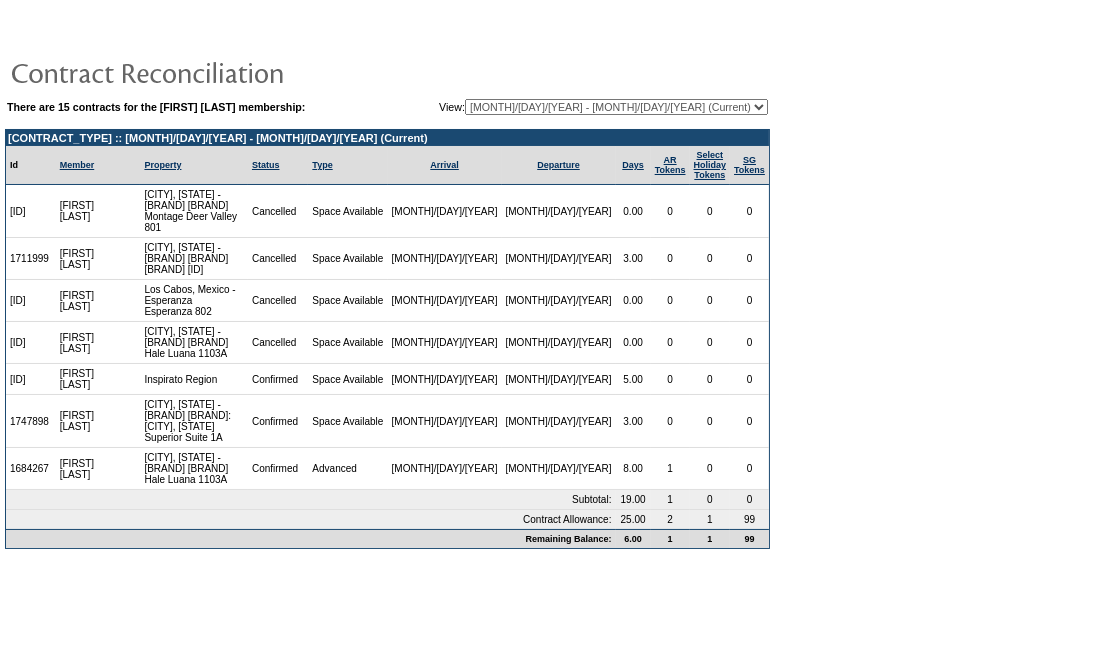 click on "0" at bounding box center [670, 211] 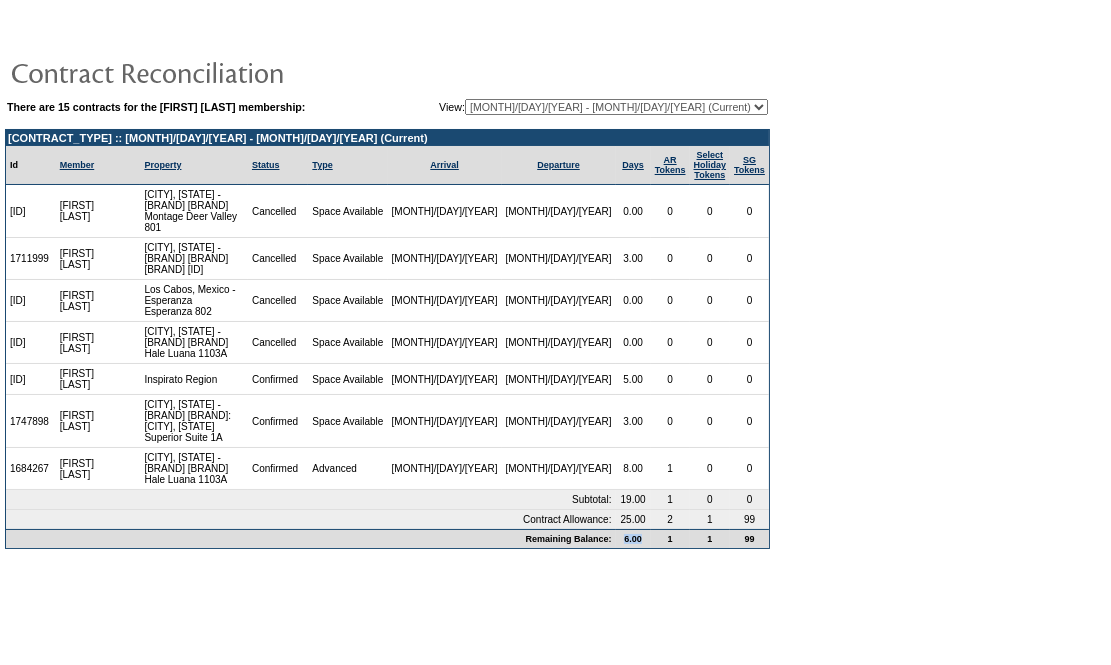 drag, startPoint x: 625, startPoint y: 552, endPoint x: 606, endPoint y: 555, distance: 19.235384 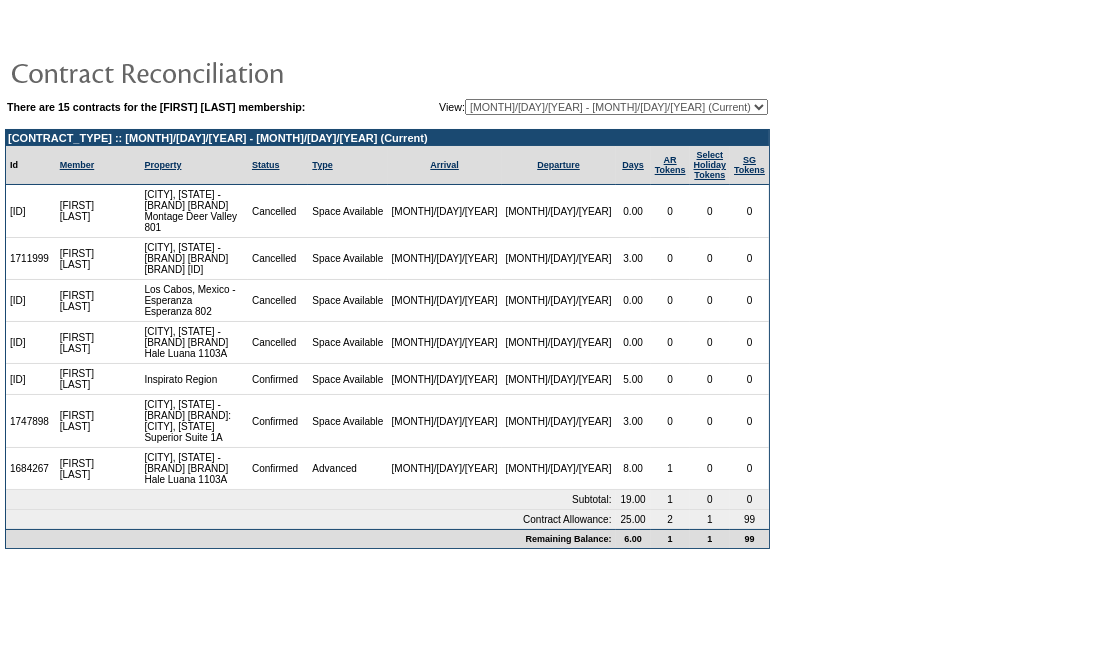 click on "2" at bounding box center [129, 211] 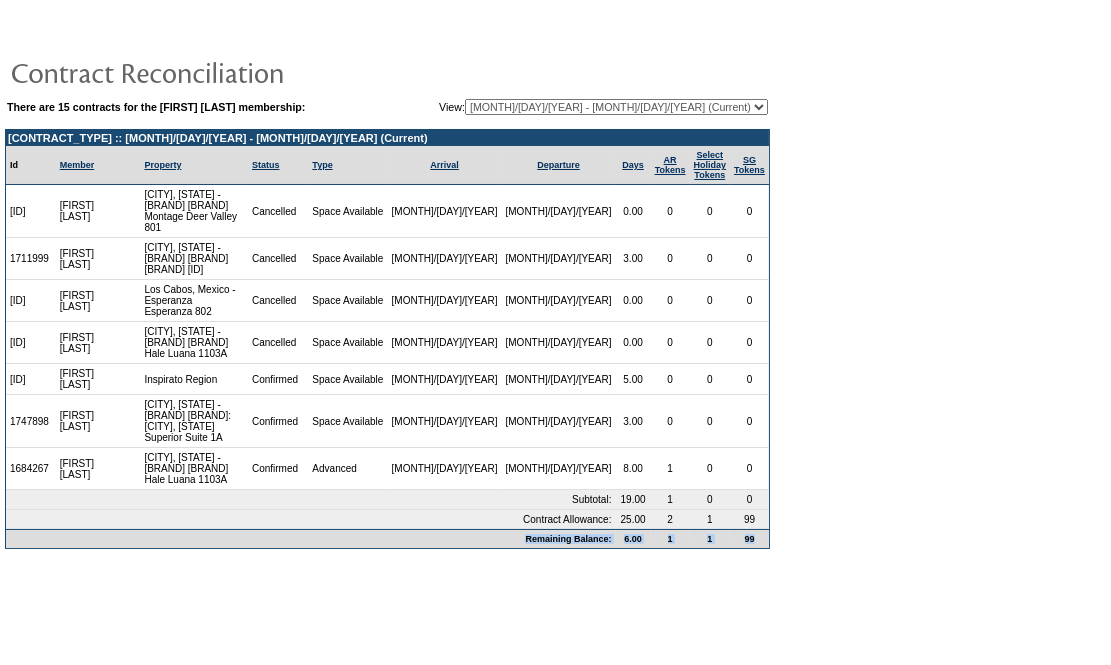 drag, startPoint x: 753, startPoint y: 546, endPoint x: 496, endPoint y: 558, distance: 257.28 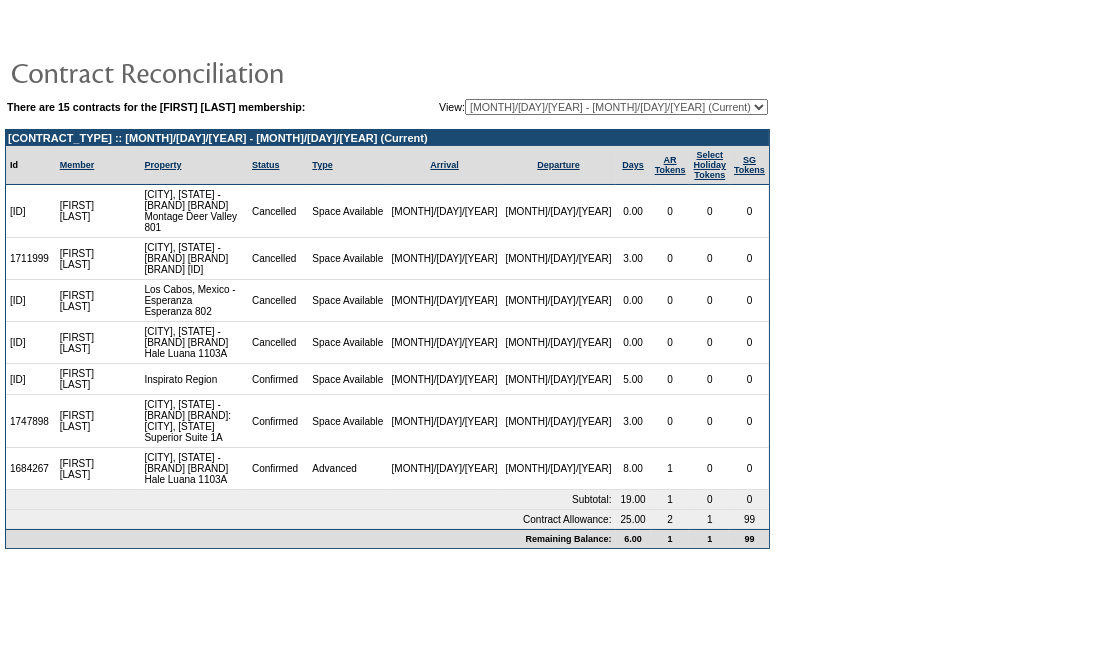 click on "There are 15 contracts for the [FIRST] [LAST] membership:
View:
[MONTH]/[DAY]/[YEAR]
[MONTH]/[DAY]/[YEAR]
[MONTH]/[DAY]/[YEAR]
[MONTH]/[DAY]/[YEAR]
[MONTH]/[DAY]/[YEAR]
[MONTH]/[DAY]/[YEAR]
[MONTH]/[DAY]/[YEAR]
[MONTH]/[DAY]/[YEAR]
[MONTH]/[DAY]/[YEAR]
[MONTH]/[DAY]/[YEAR]
[MONTH]/[DAY]/[YEAR] (Current)
[MONTH]/[DAY]/[YEAR]
[MONTH]/[DAY]/[YEAR]
[MONTH]/[DAY]/[YEAR]
[MONTH]/[DAY]/[YEAR]
[CONTRACT_TYPE] ::
[MONTH]/[DAY]/[YEAR] -
[MONTH]/[DAY]/[YEAR]
(Current)
Id
Member
Property
Status
Type
Arrival
Departure
Days
AR Tokens
Select Holiday Tokens
SG Tokens
[ID]
[FIRST] [LAST]
[CITY], [STATE] - [BRAND] [BRAND]" at bounding box center [555, 283] 